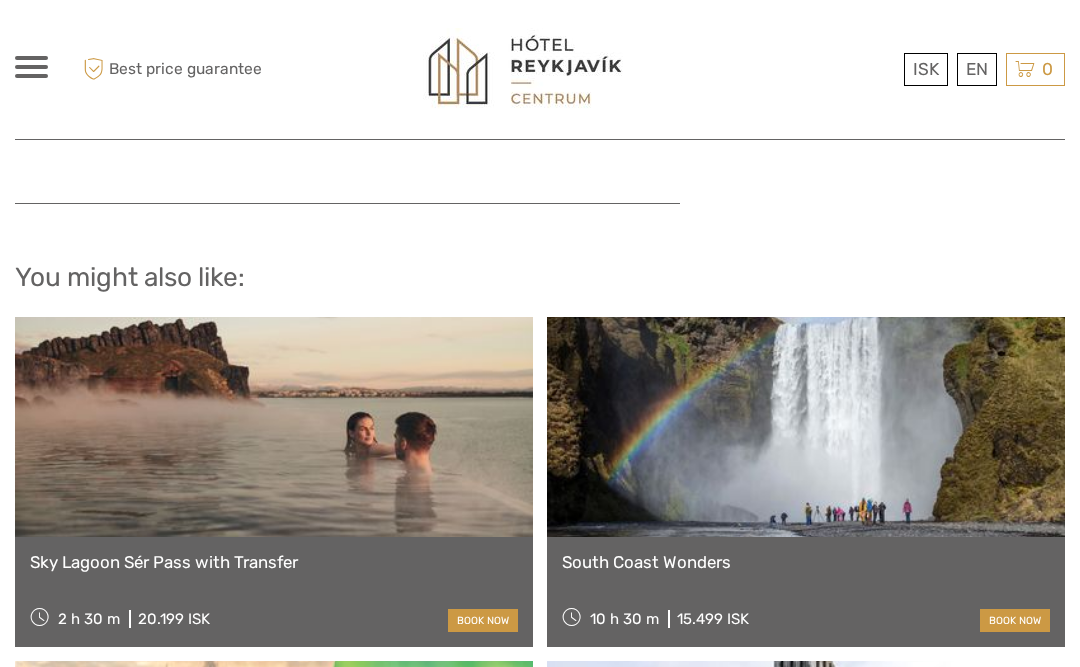 scroll, scrollTop: 0, scrollLeft: 0, axis: both 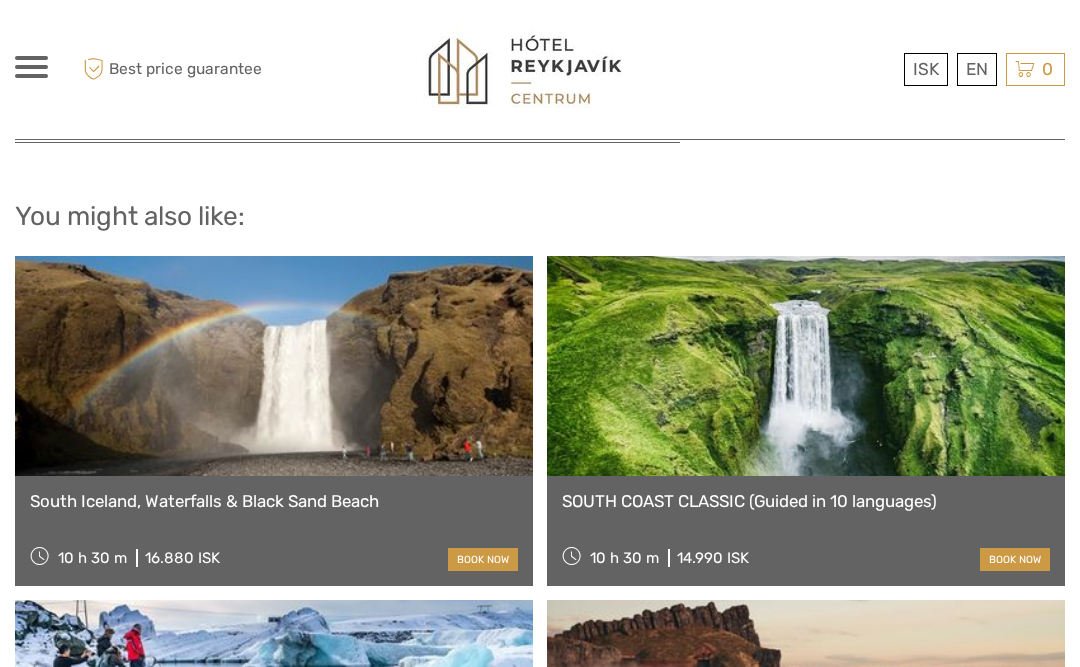 click on "English" at bounding box center (0, 0) 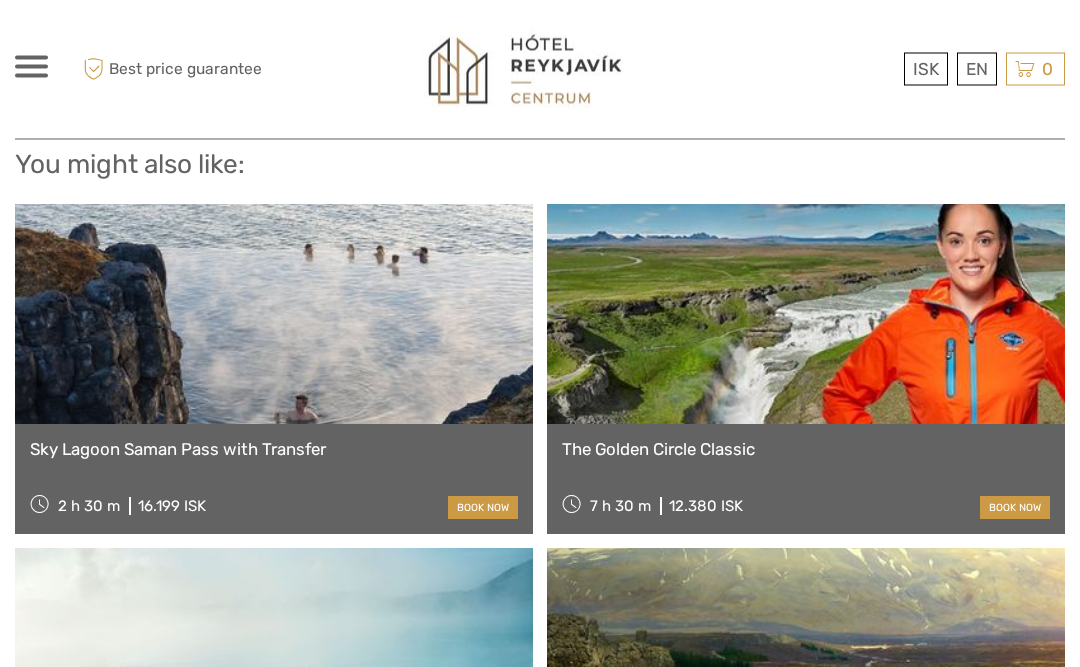 scroll, scrollTop: 1744, scrollLeft: 0, axis: vertical 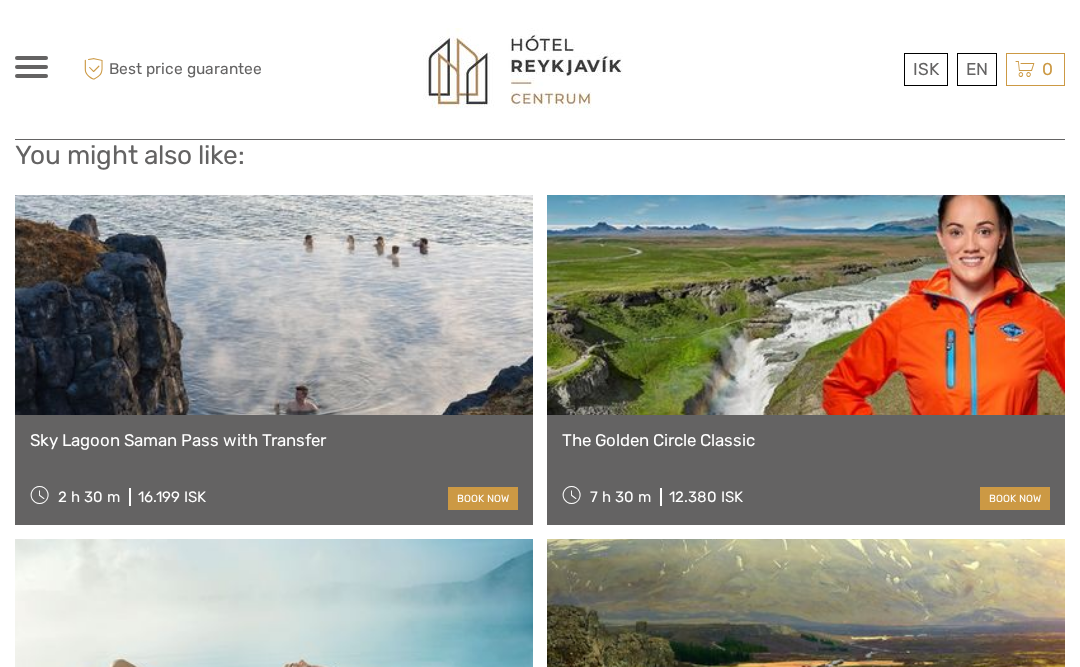 click at bounding box center (274, 305) 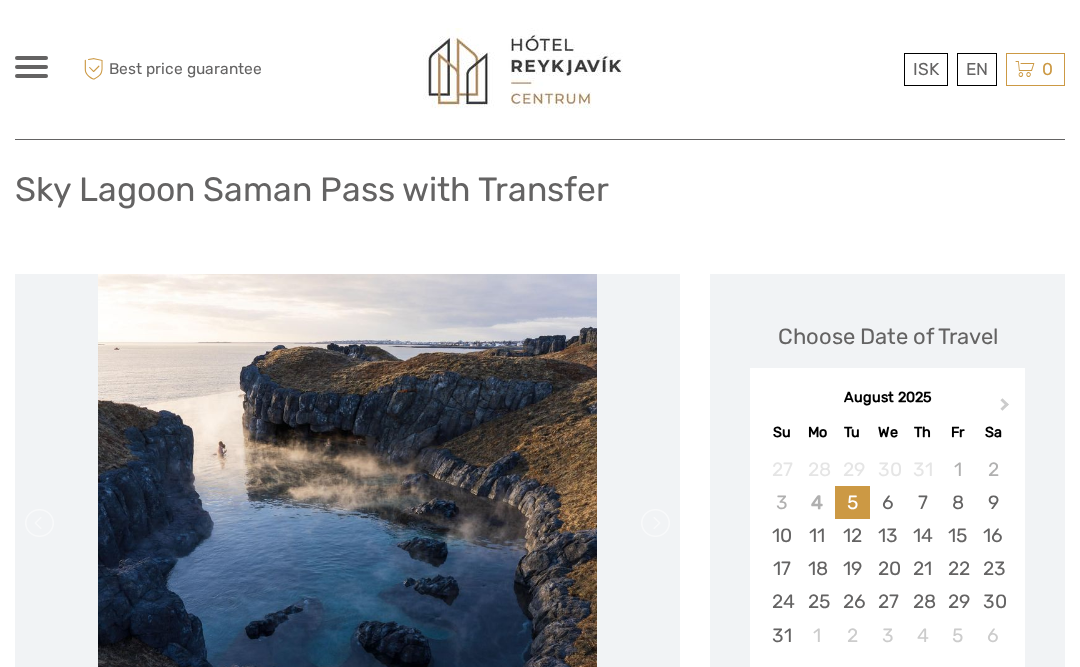 scroll, scrollTop: 0, scrollLeft: 0, axis: both 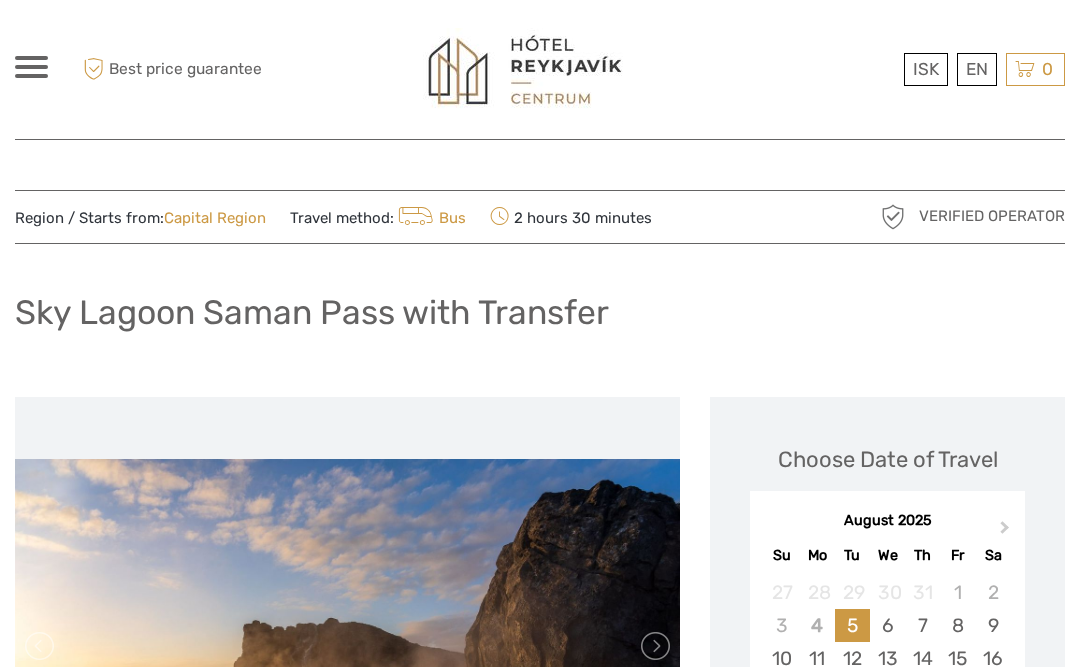 click at bounding box center (31, 67) 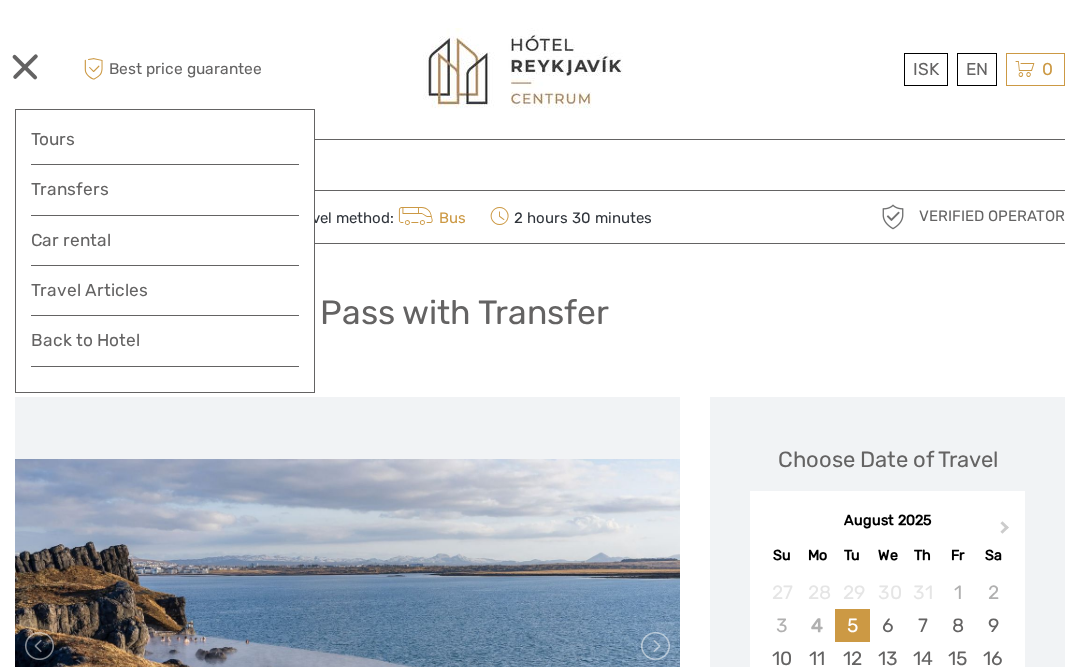 click on "Sky Lagoon Saman Pass with Transfer" at bounding box center [540, 320] 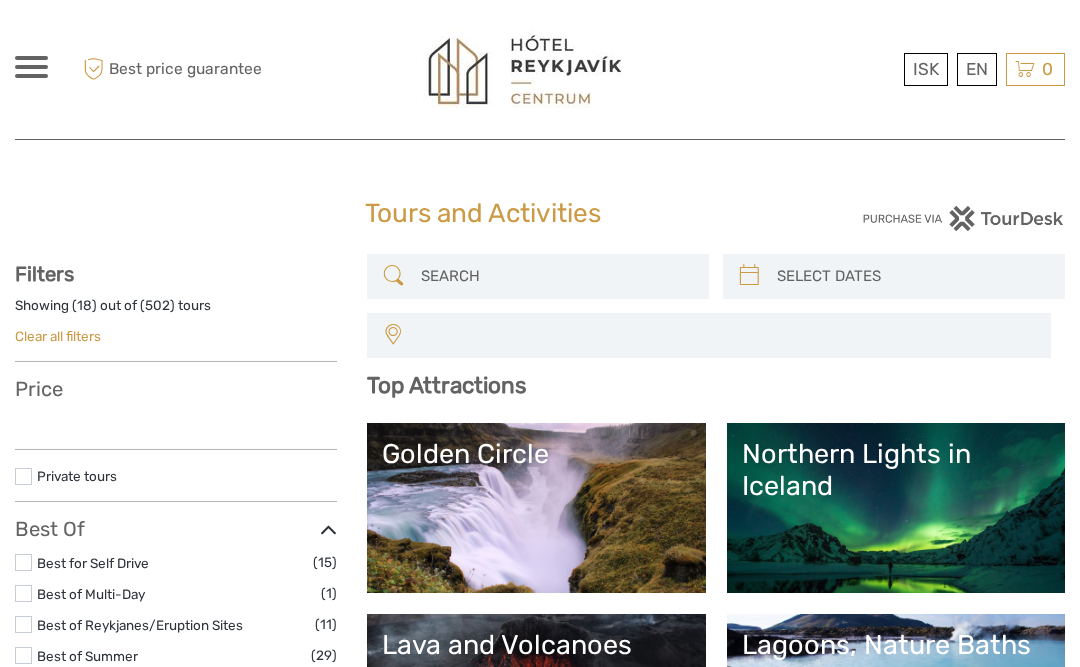 select 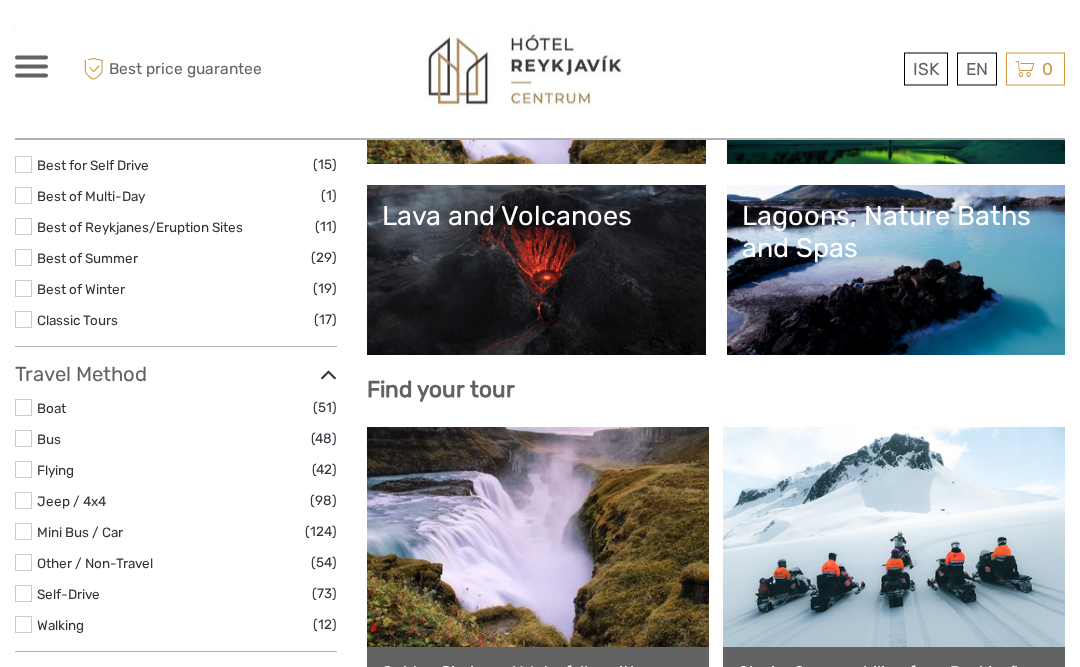 scroll, scrollTop: 428, scrollLeft: 0, axis: vertical 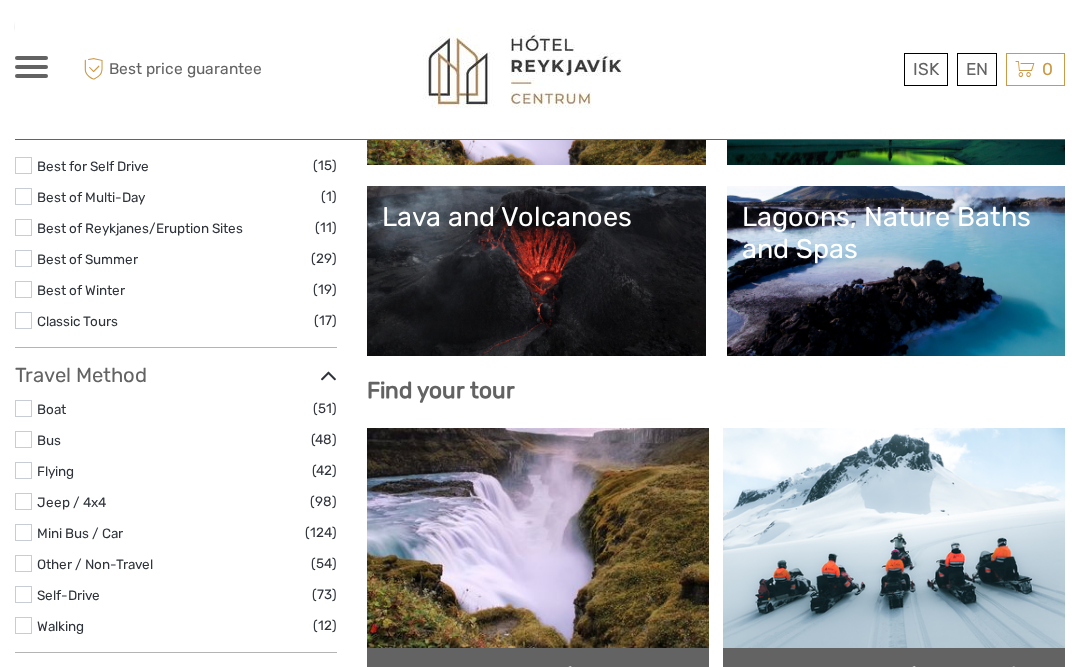 click on "Lagoons, Nature Baths and Spas" at bounding box center (896, 271) 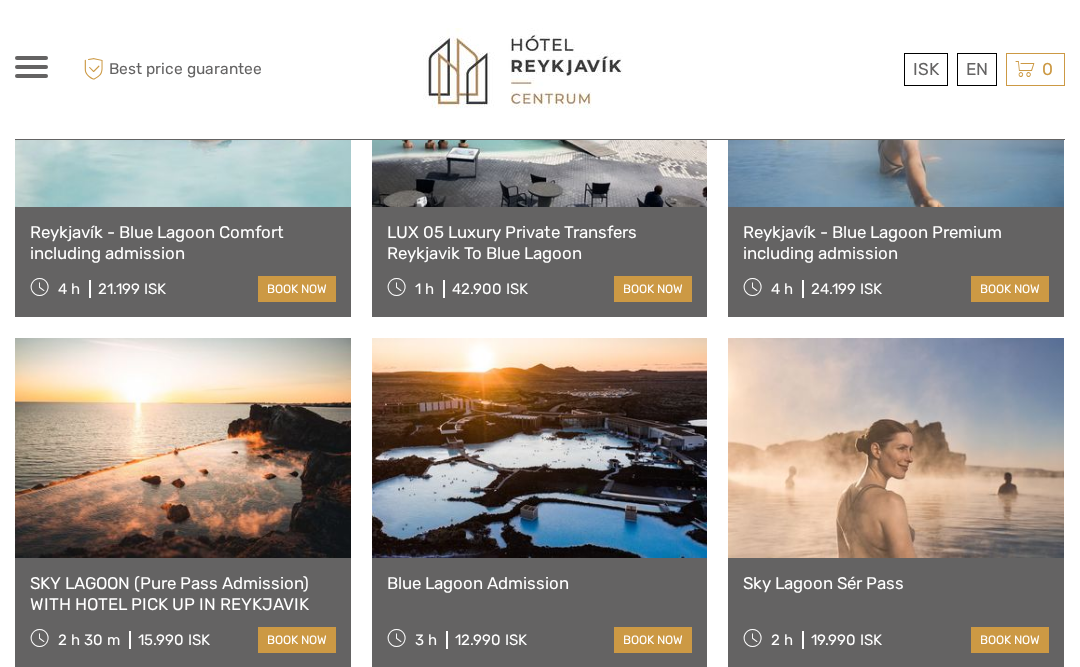 scroll, scrollTop: 1310, scrollLeft: 0, axis: vertical 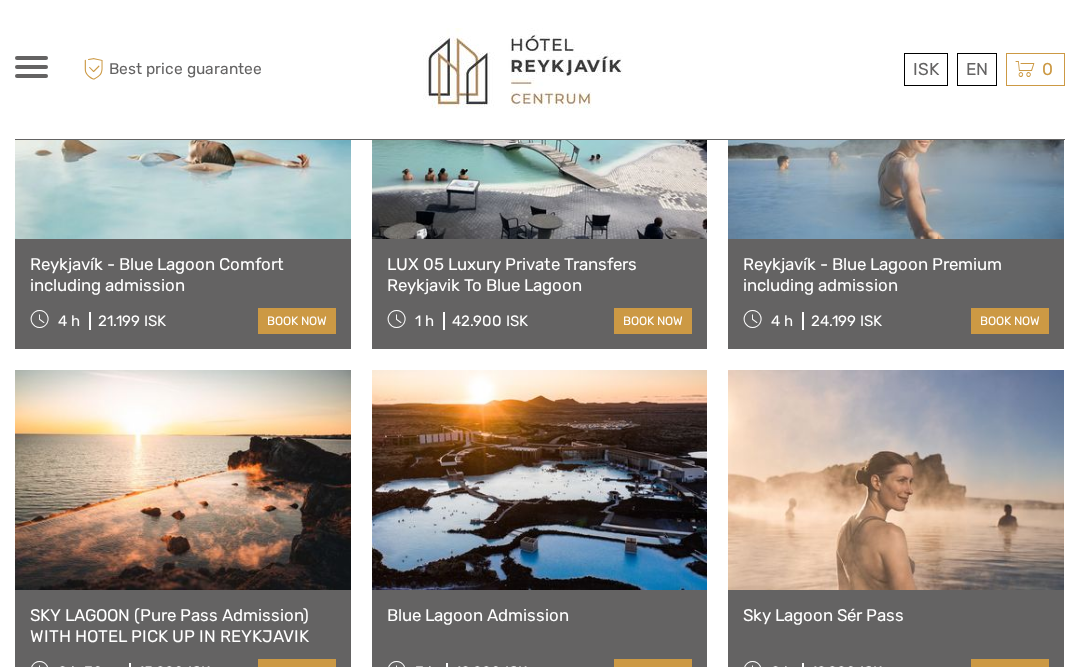 click at bounding box center [183, 480] 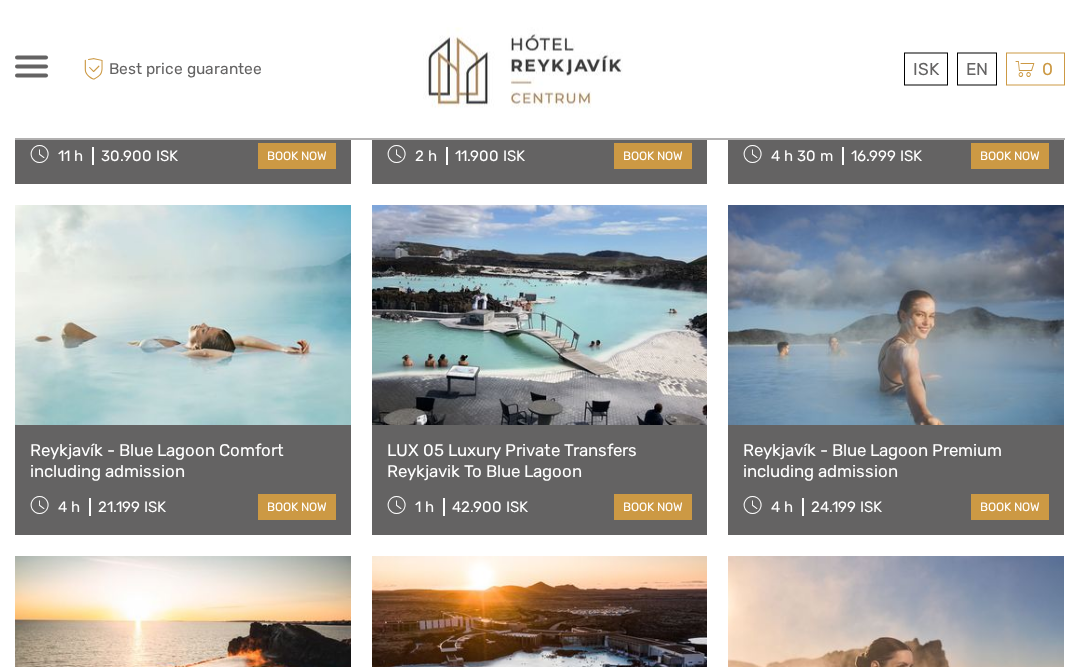 scroll, scrollTop: 1124, scrollLeft: 0, axis: vertical 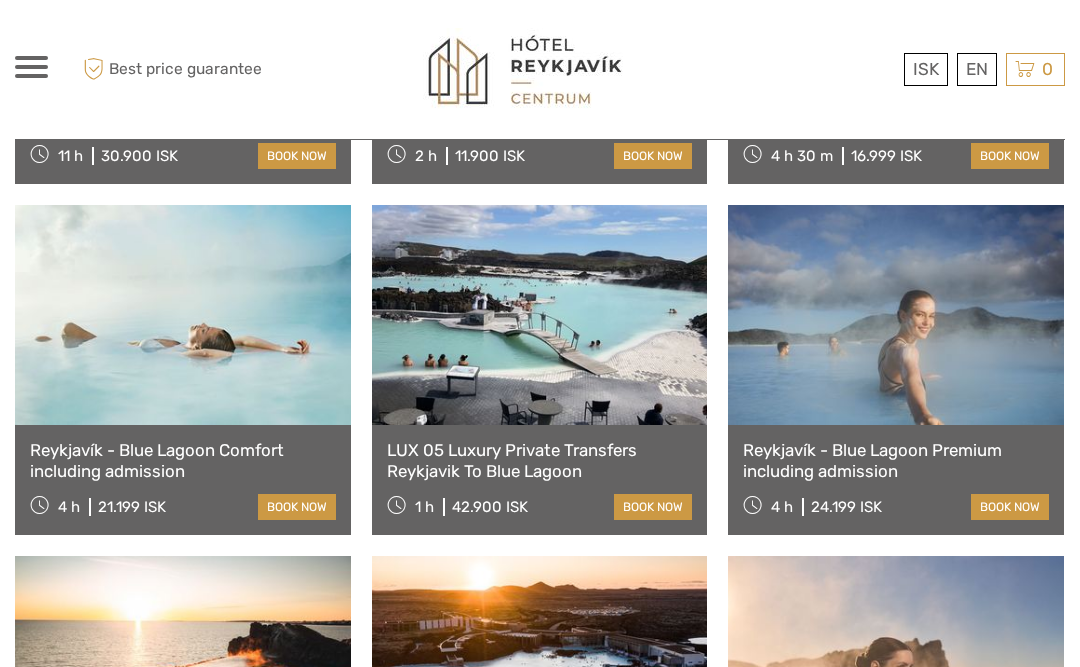 click on "book now" at bounding box center [1010, 507] 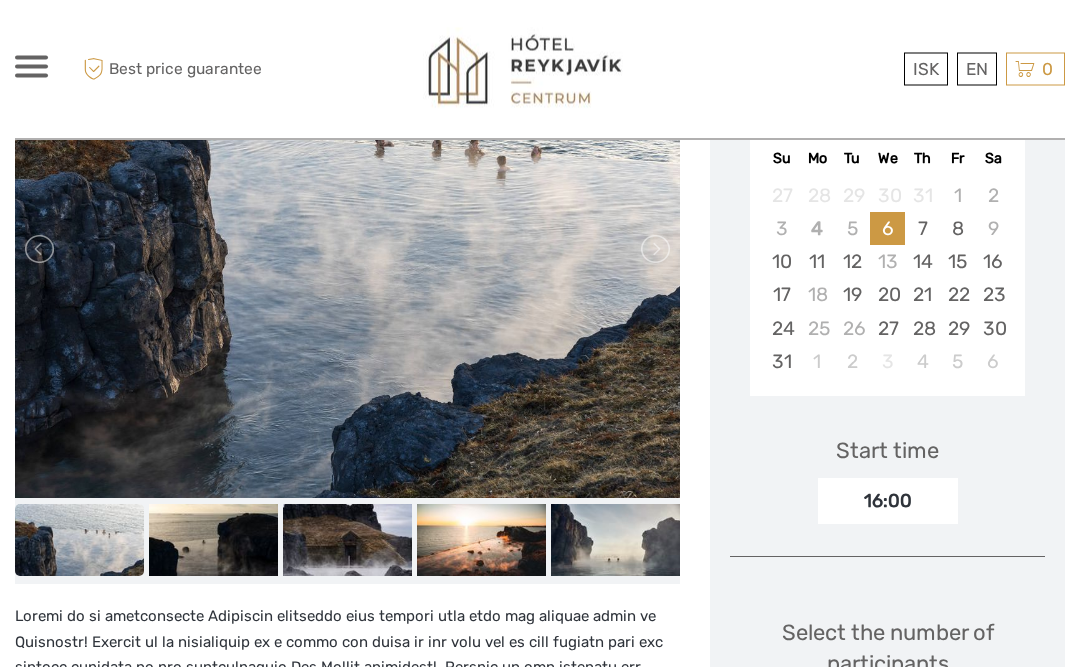 scroll, scrollTop: 461, scrollLeft: 0, axis: vertical 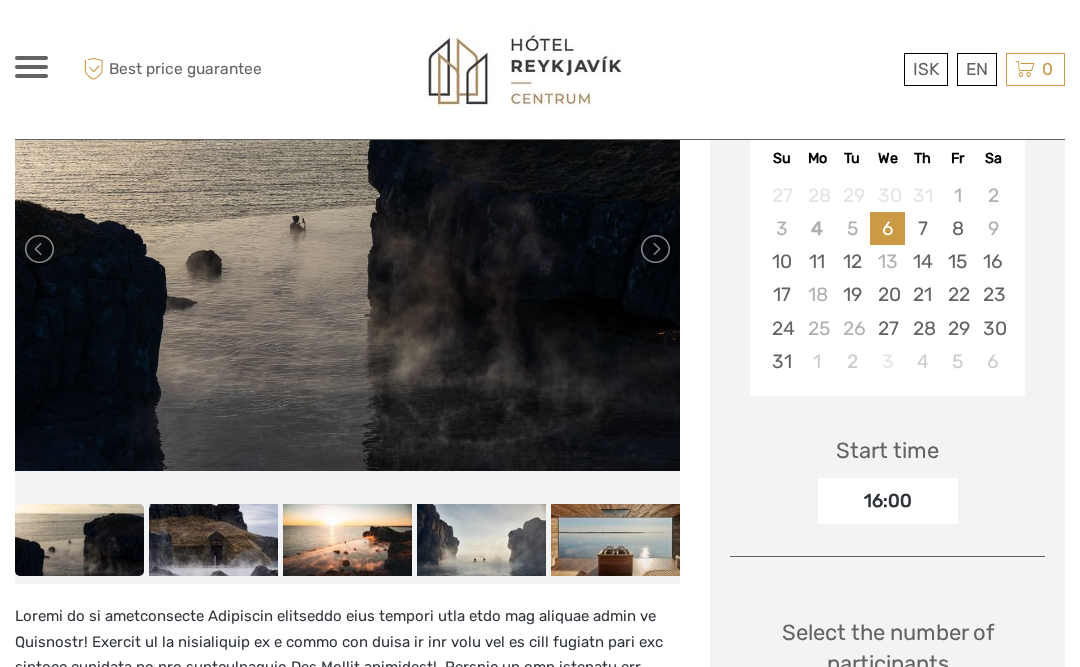 click on "22" at bounding box center (957, 294) 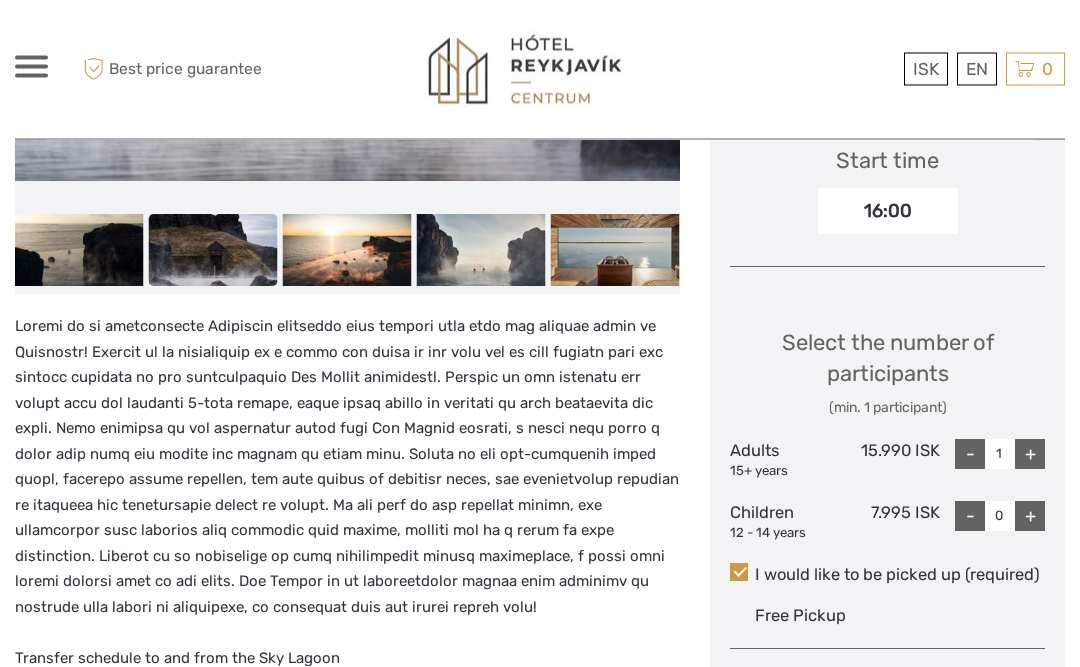 scroll, scrollTop: 751, scrollLeft: 0, axis: vertical 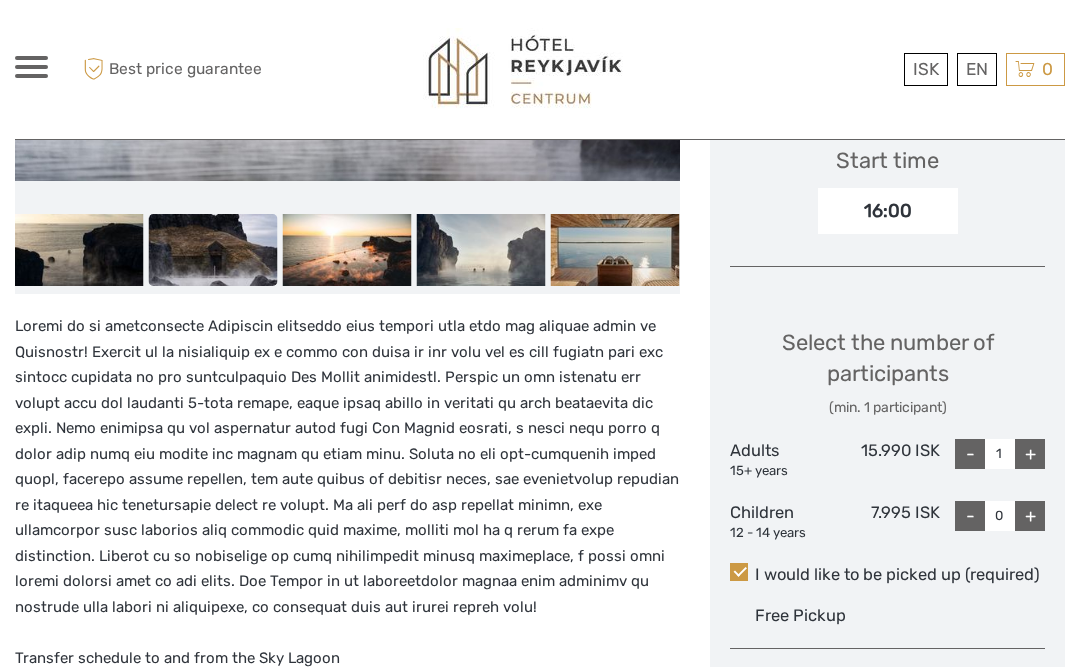 click on "+" at bounding box center [1030, 454] 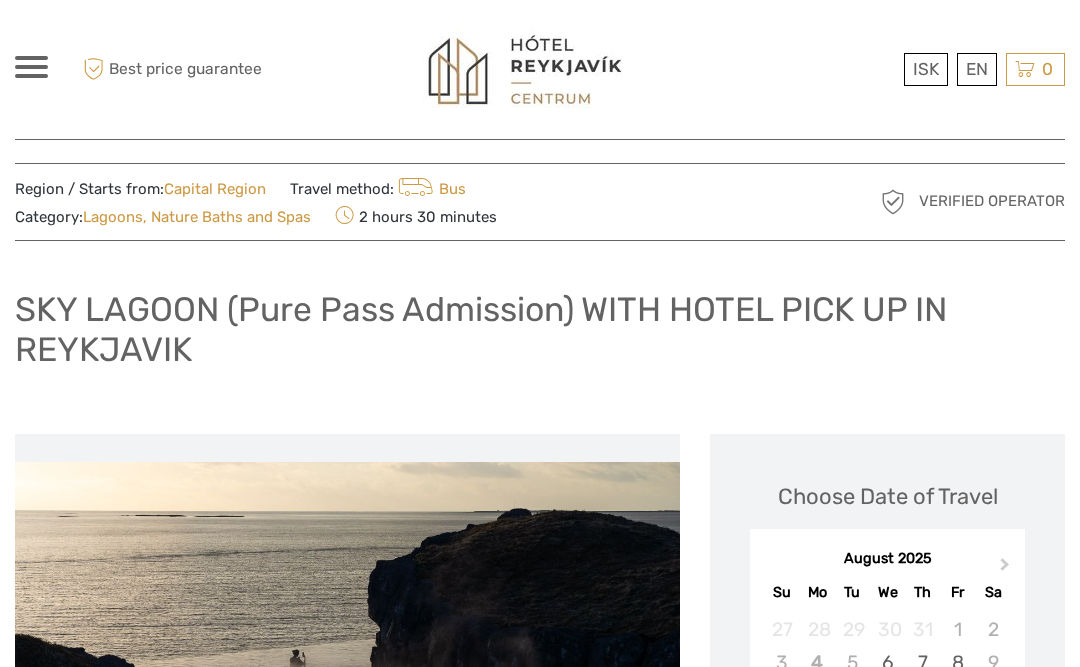 scroll, scrollTop: 0, scrollLeft: 0, axis: both 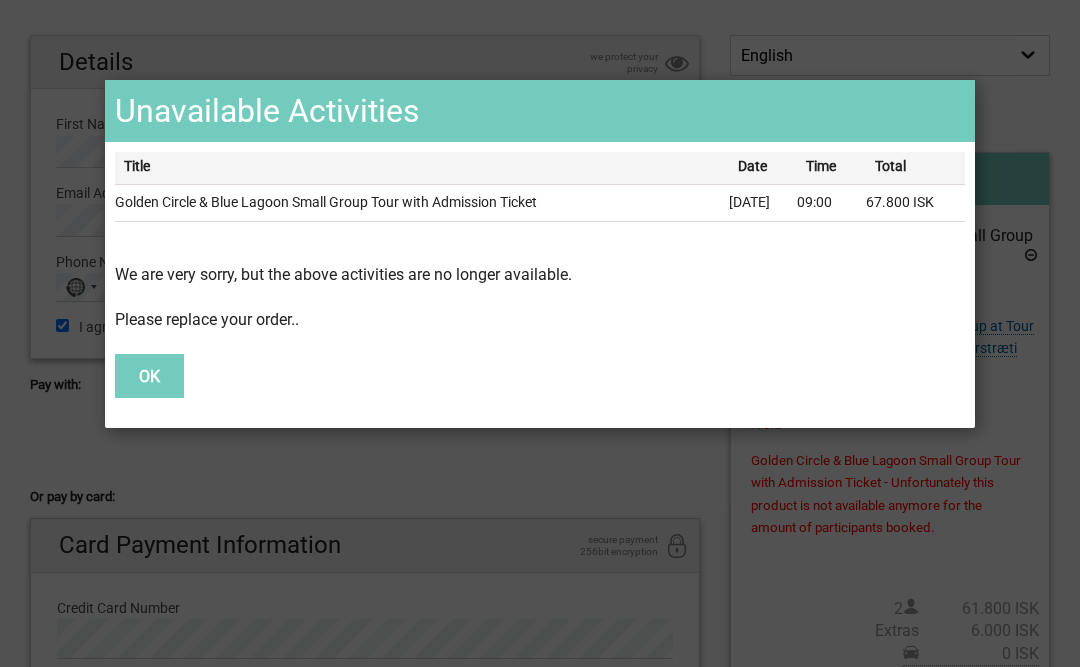 click on "OK" at bounding box center (149, 376) 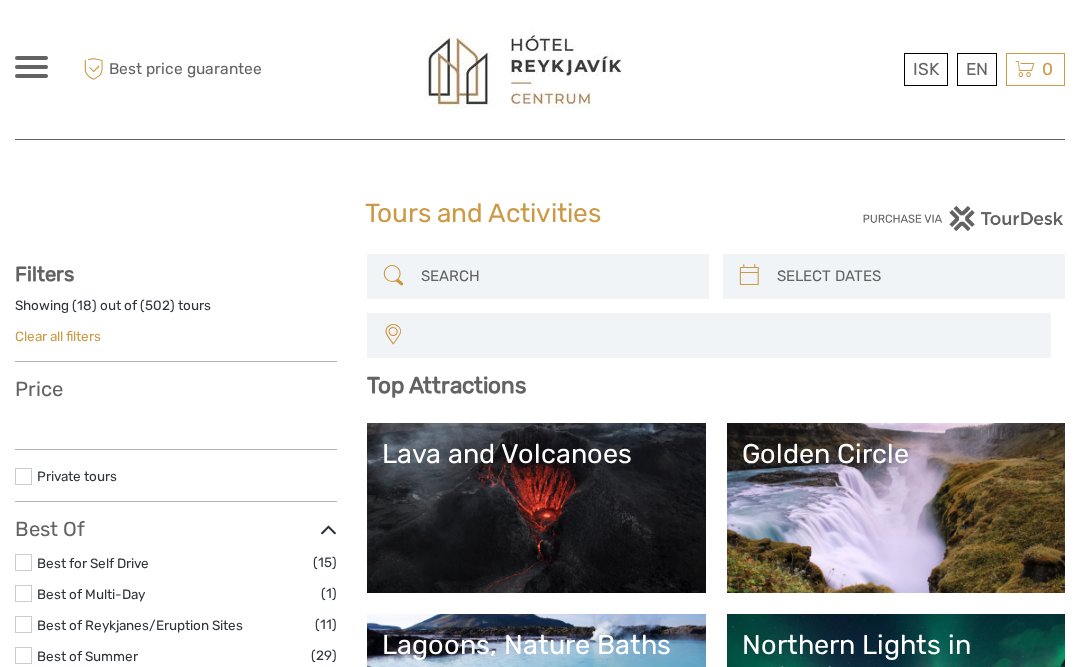 select 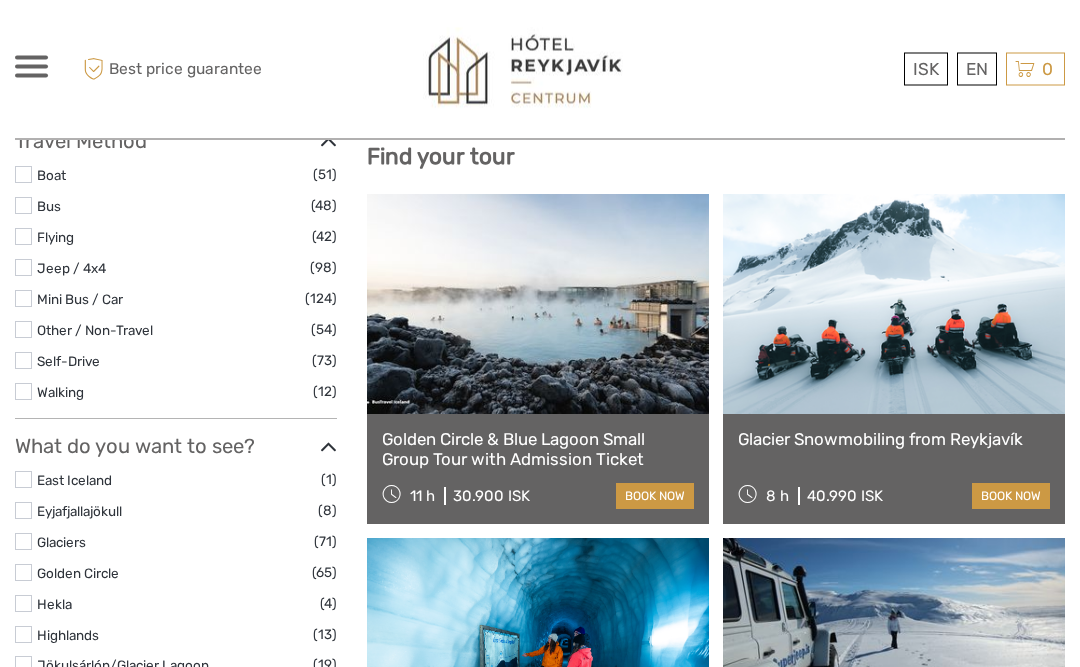 scroll, scrollTop: 641, scrollLeft: 0, axis: vertical 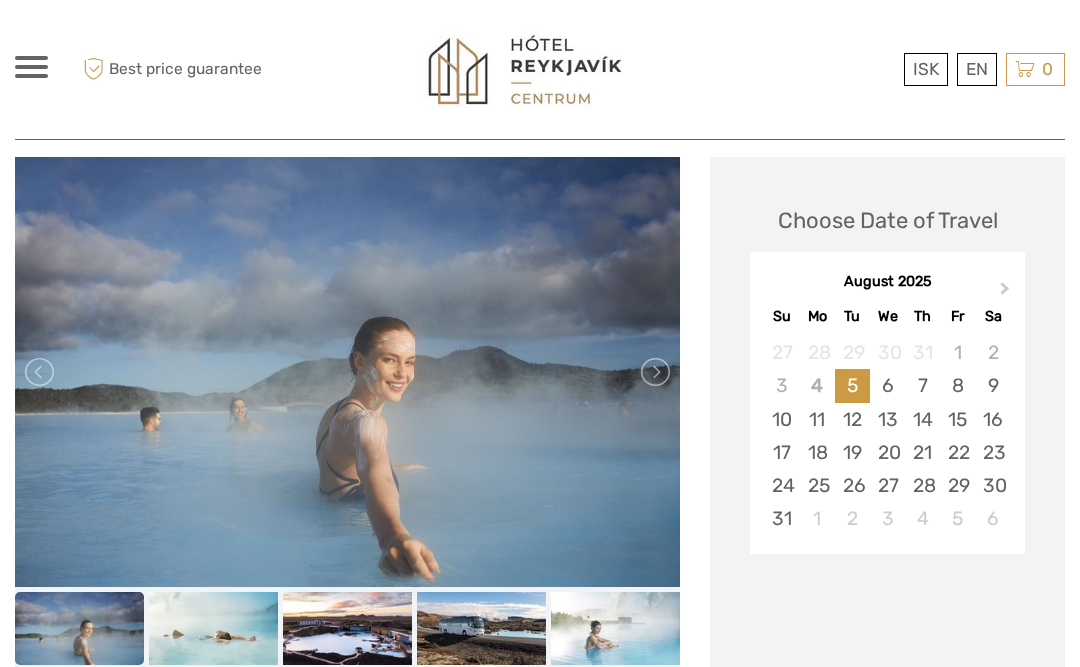 click on "22" at bounding box center (957, 452) 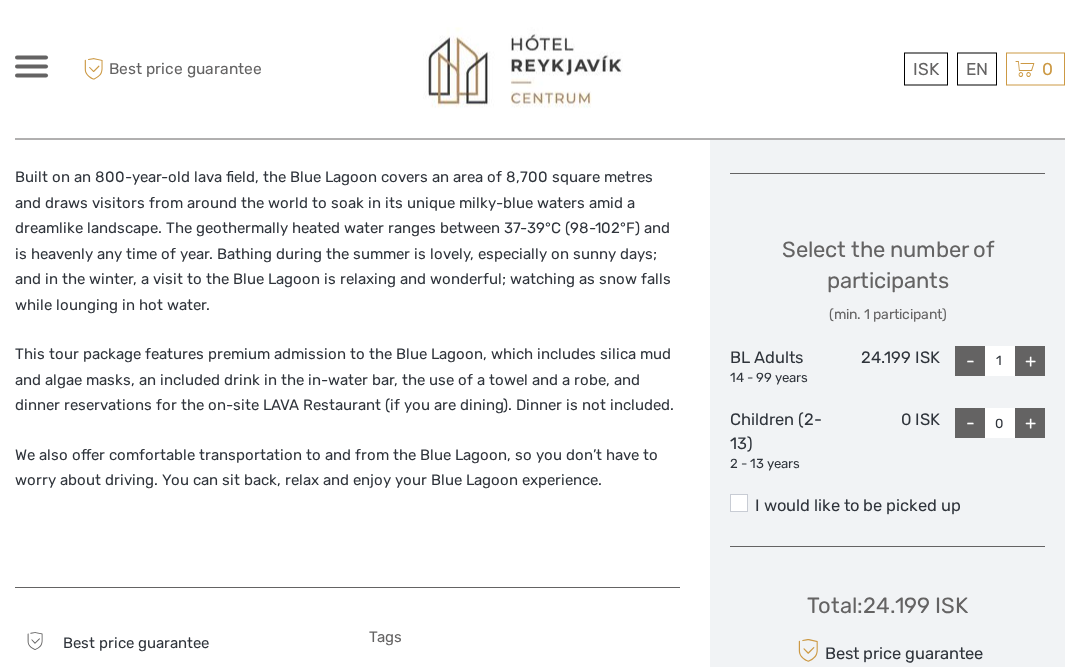 scroll, scrollTop: 815, scrollLeft: 0, axis: vertical 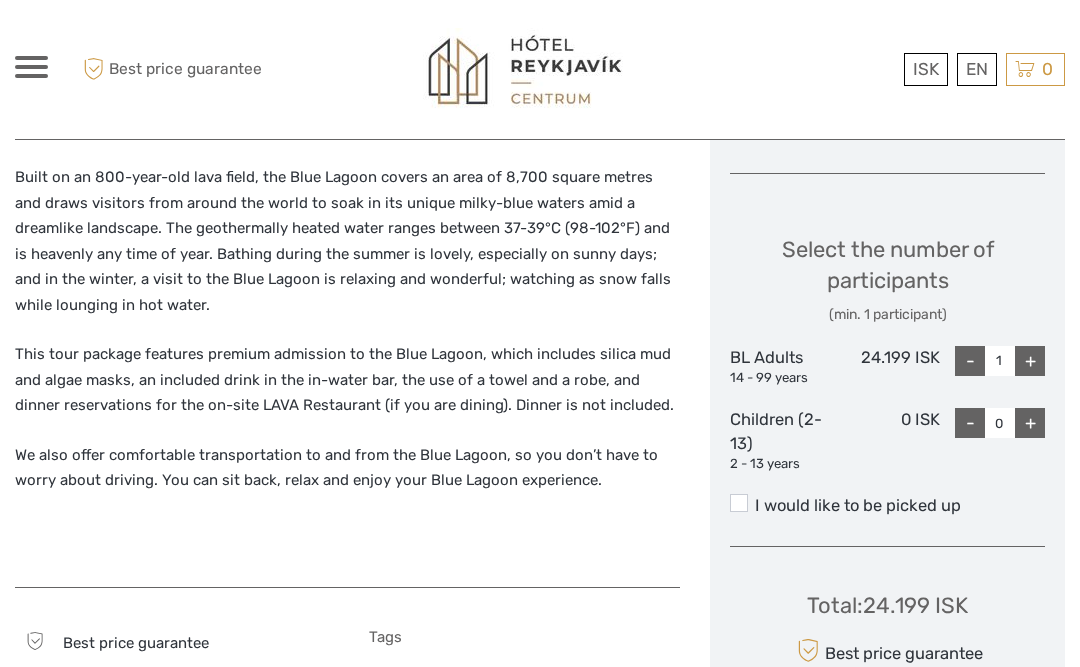 click on "+" at bounding box center [1030, 361] 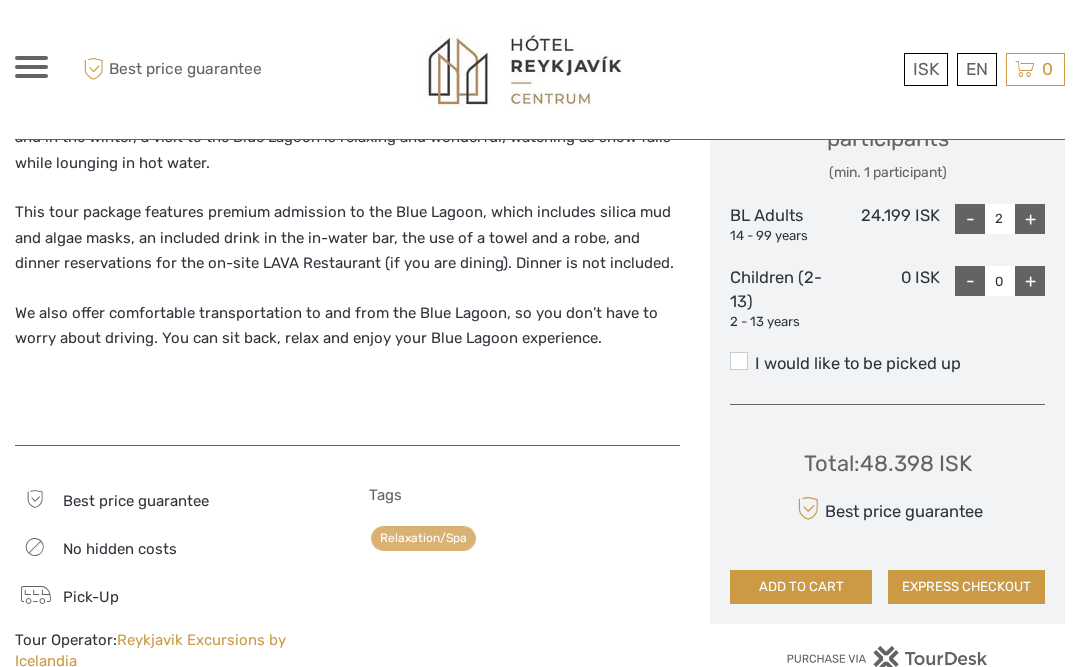 scroll, scrollTop: 956, scrollLeft: 0, axis: vertical 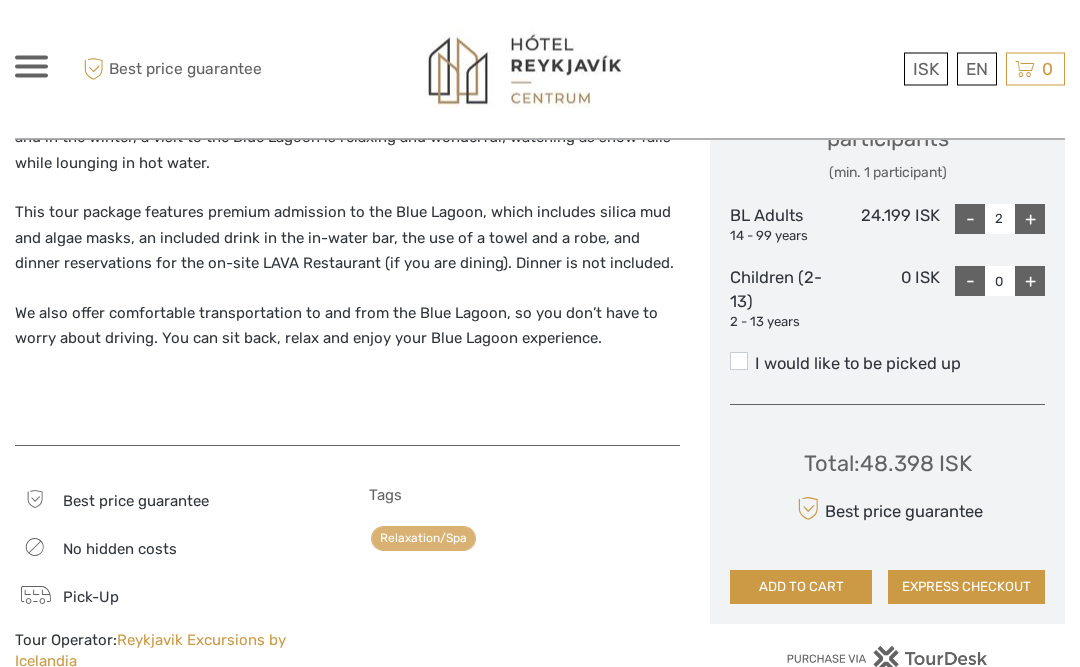 click at bounding box center [739, 362] 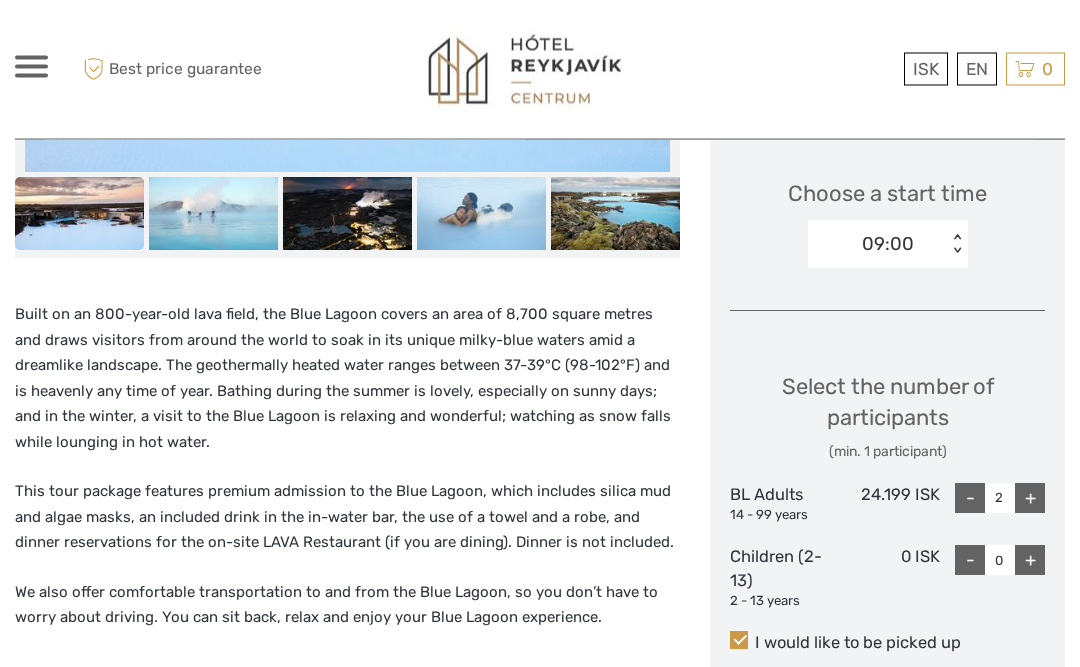 scroll, scrollTop: 674, scrollLeft: 0, axis: vertical 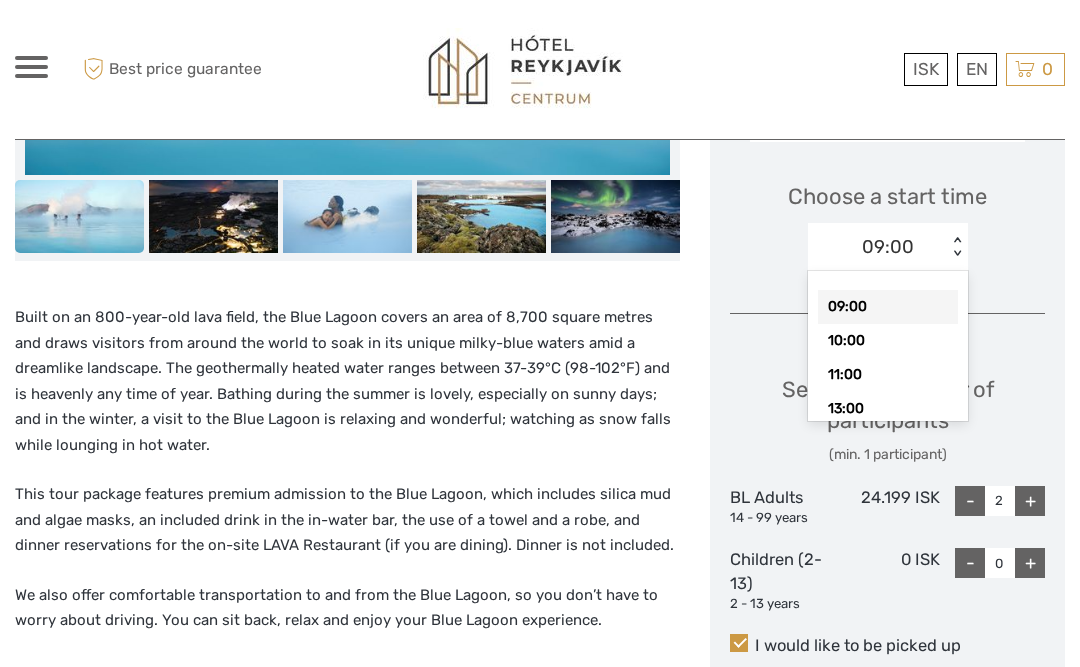 click on "11:00" at bounding box center (888, 375) 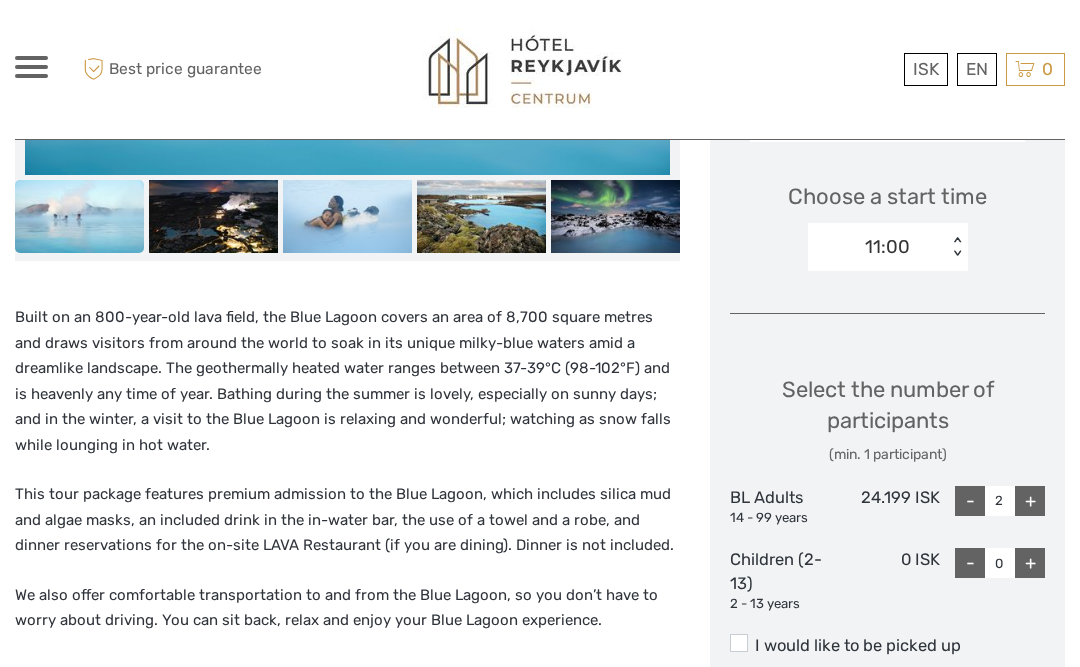 type on "1" 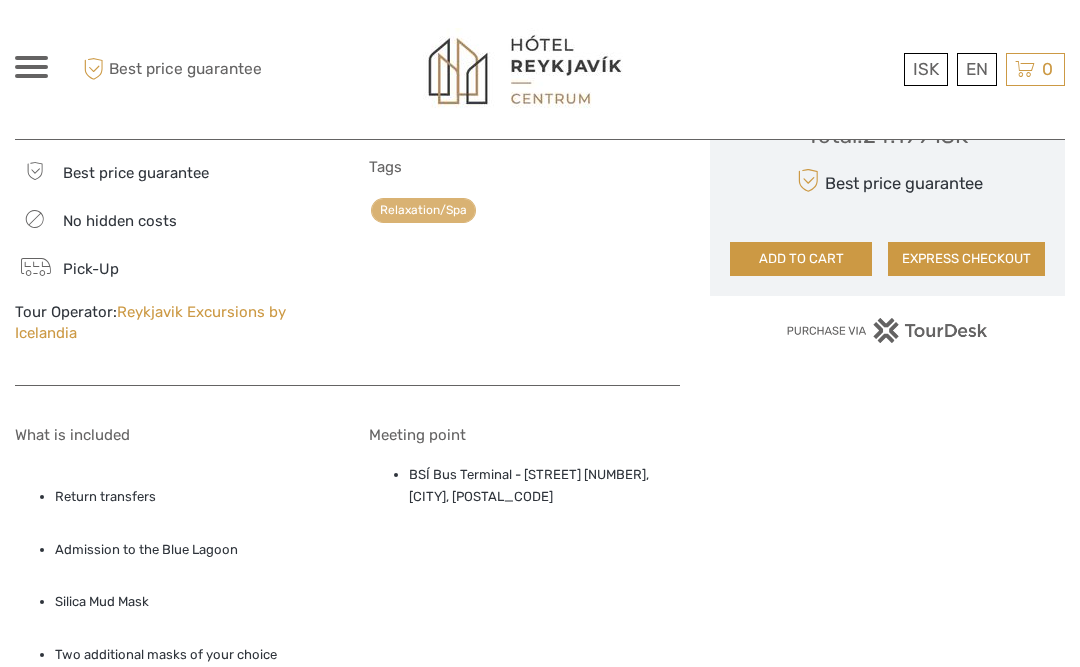 scroll, scrollTop: 1268, scrollLeft: 0, axis: vertical 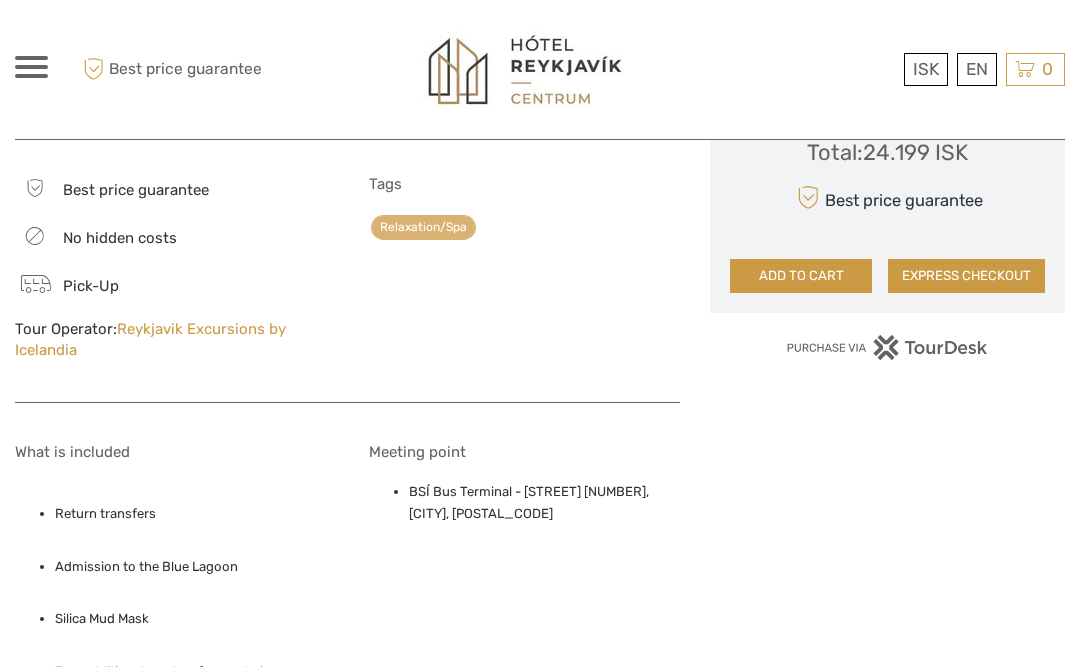 click on "ADD TO CART" at bounding box center (801, 276) 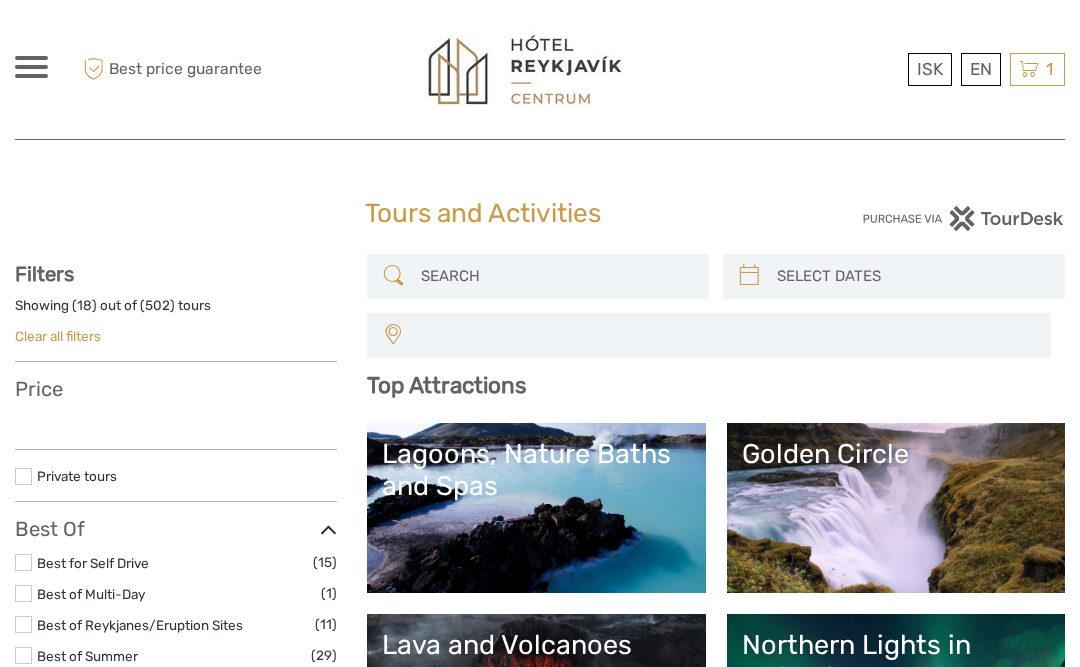 select 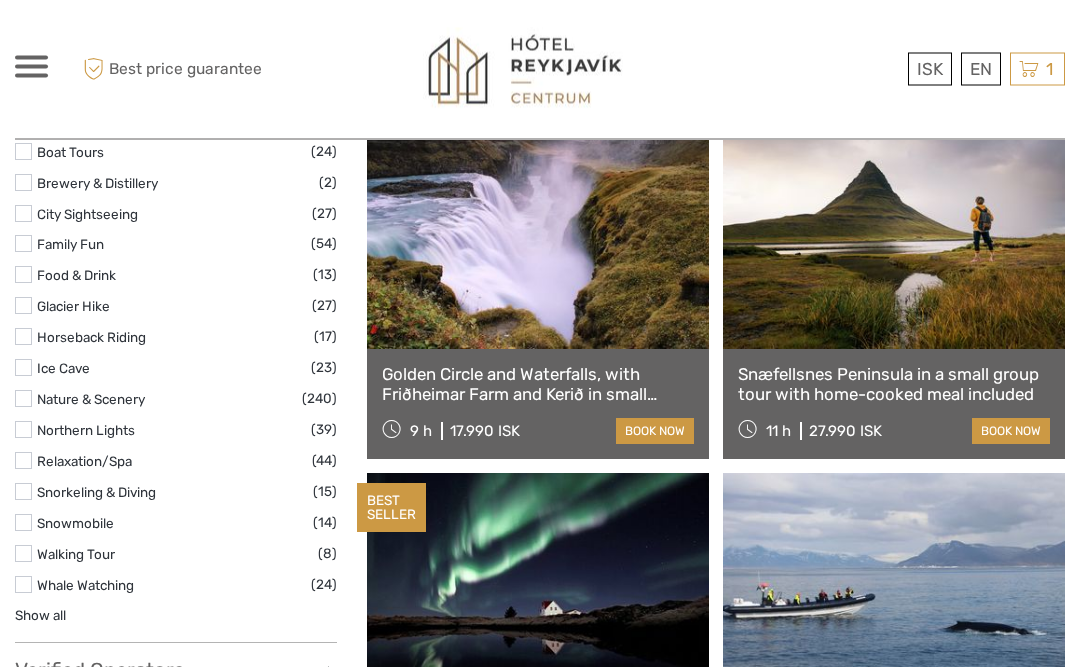 scroll, scrollTop: 1760, scrollLeft: 0, axis: vertical 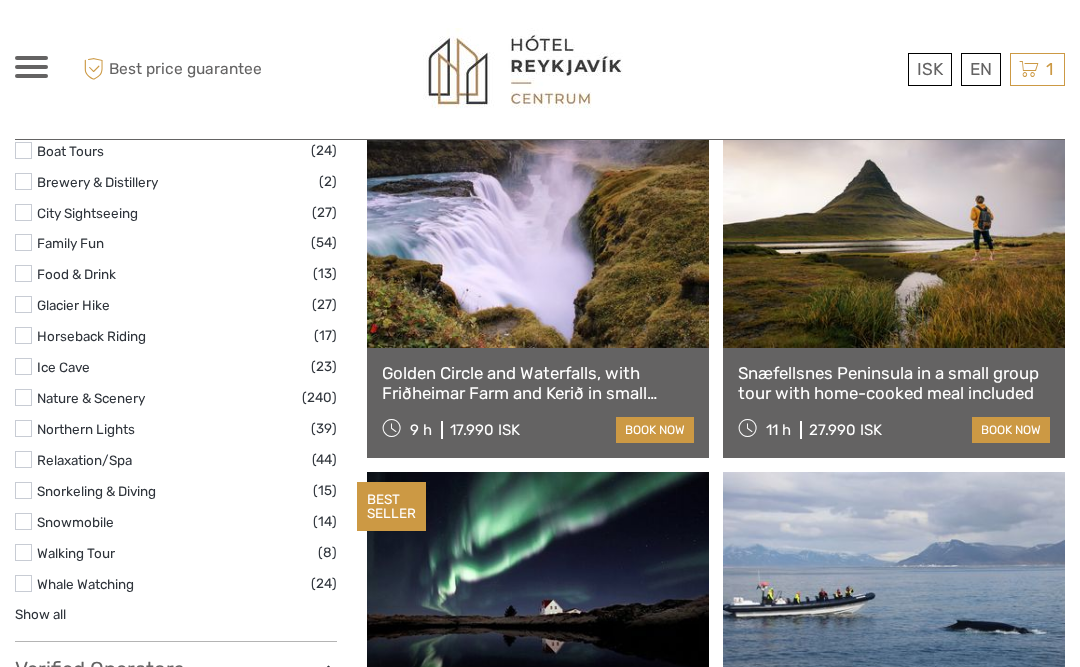 click at bounding box center [894, 582] 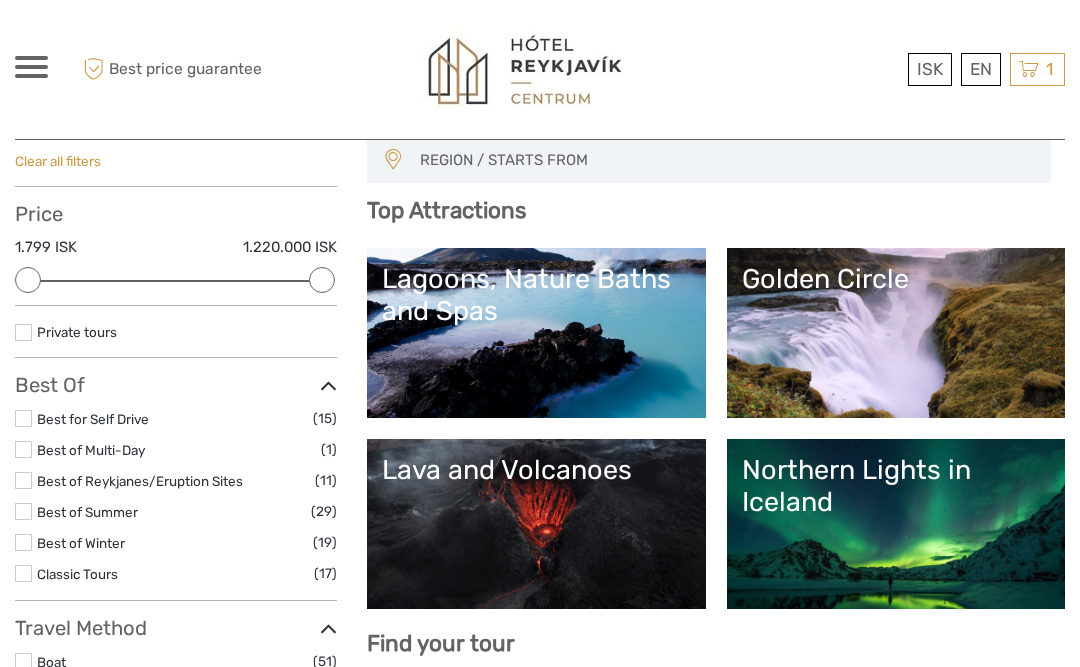 scroll, scrollTop: 168, scrollLeft: 0, axis: vertical 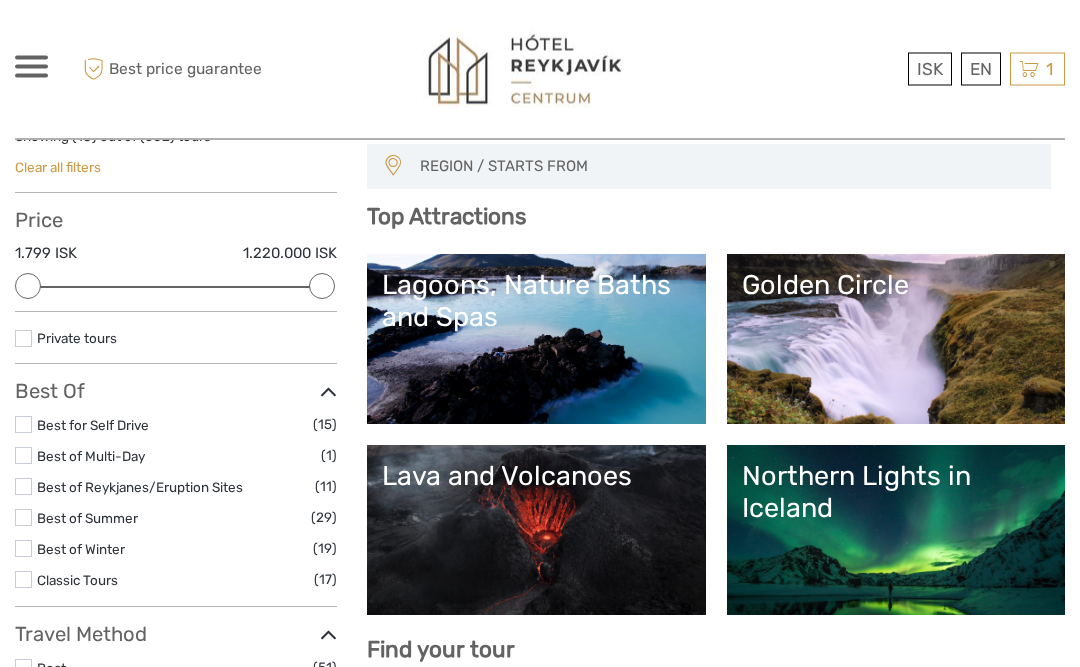 click on "Lagoons, Nature Baths and Spas" at bounding box center (536, 340) 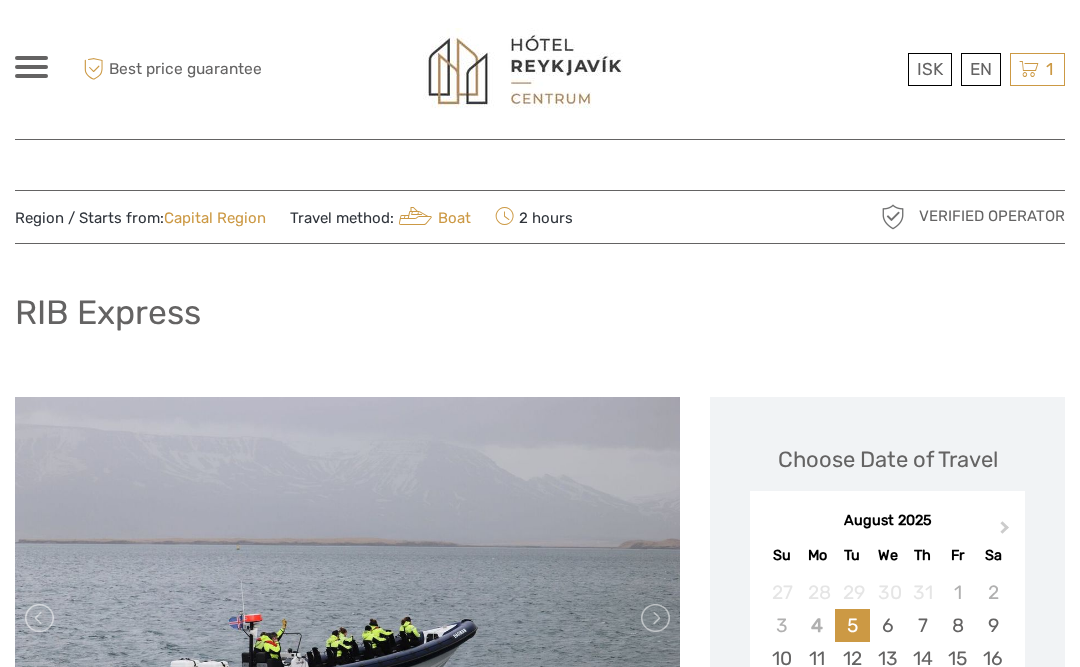 scroll, scrollTop: 0, scrollLeft: 0, axis: both 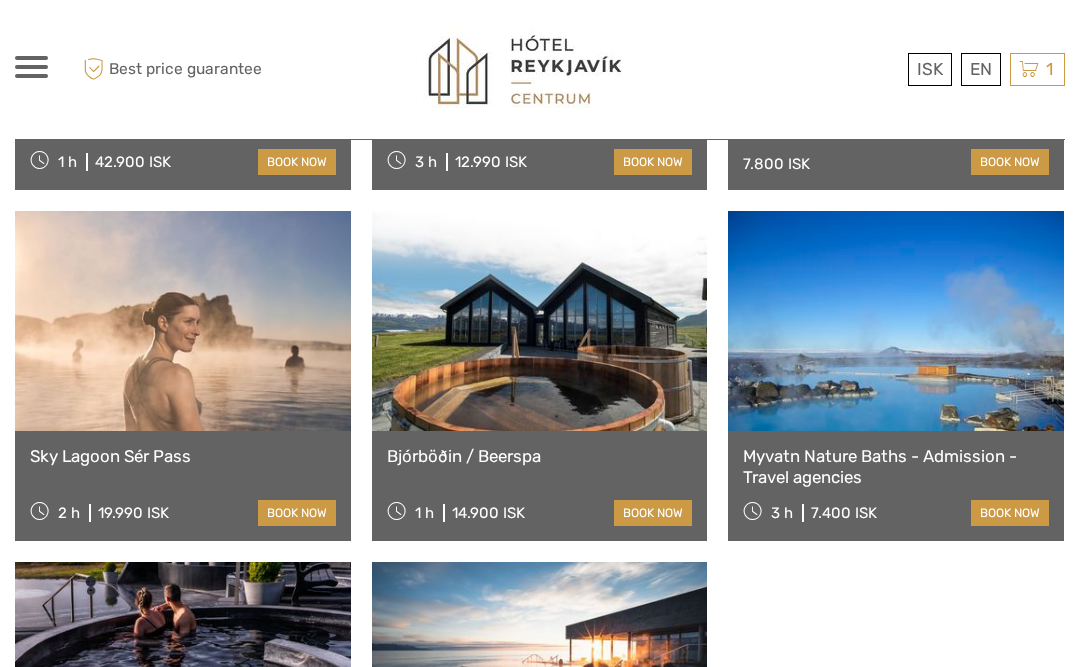 click at bounding box center [896, 321] 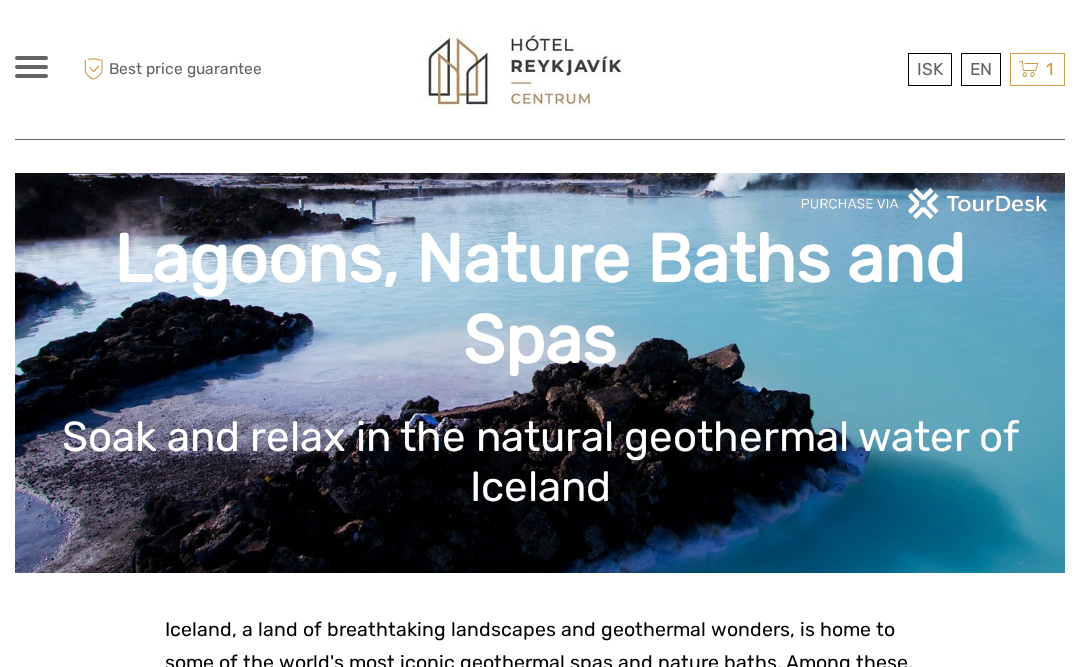 scroll, scrollTop: 0, scrollLeft: 0, axis: both 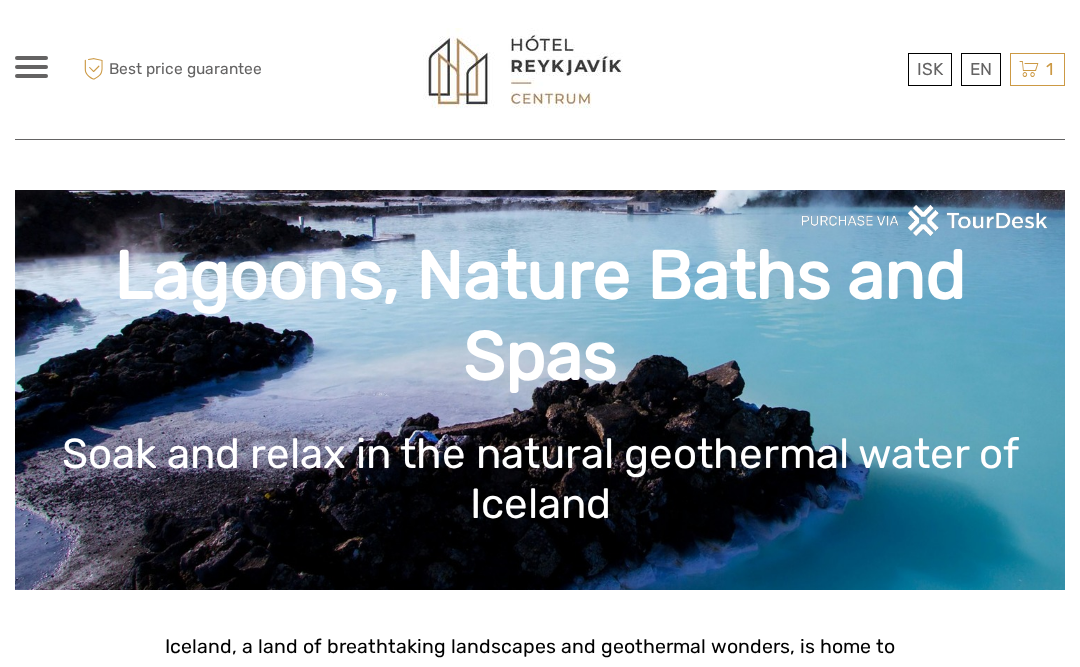 click at bounding box center [31, 58] 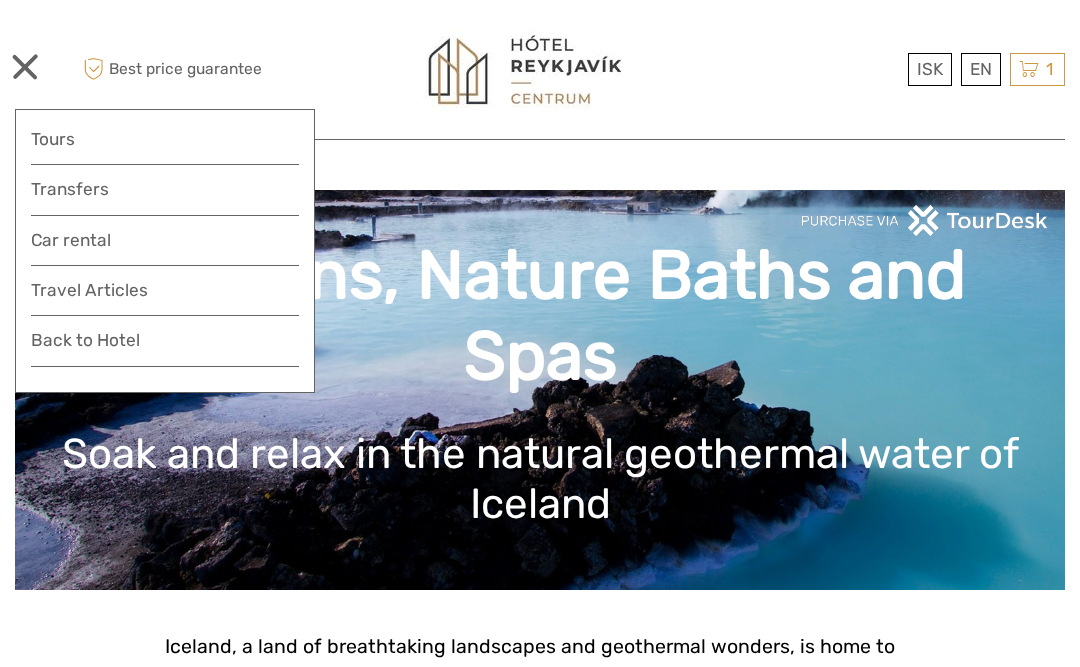 click on "Back to Hotel" at bounding box center [165, 346] 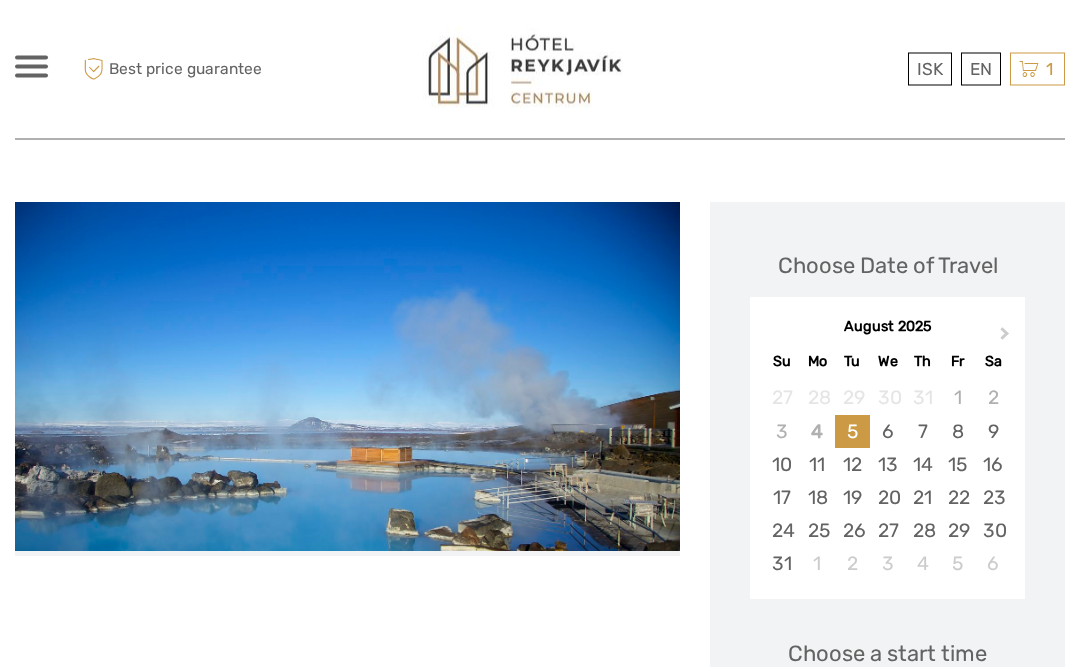 scroll, scrollTop: 198, scrollLeft: 0, axis: vertical 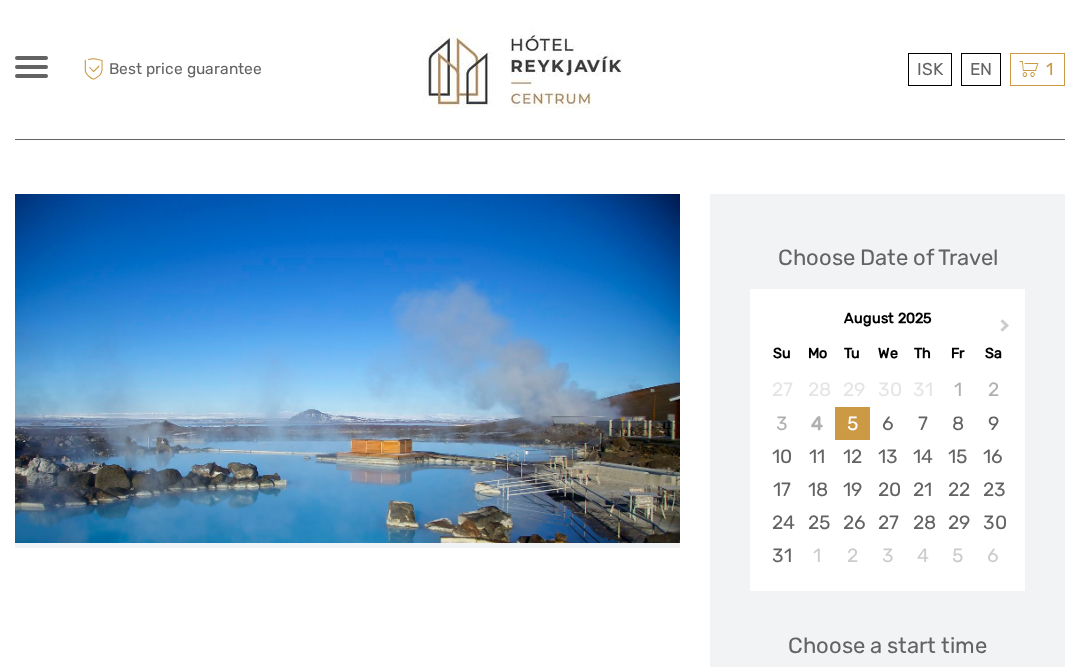 click on "22" at bounding box center [957, 489] 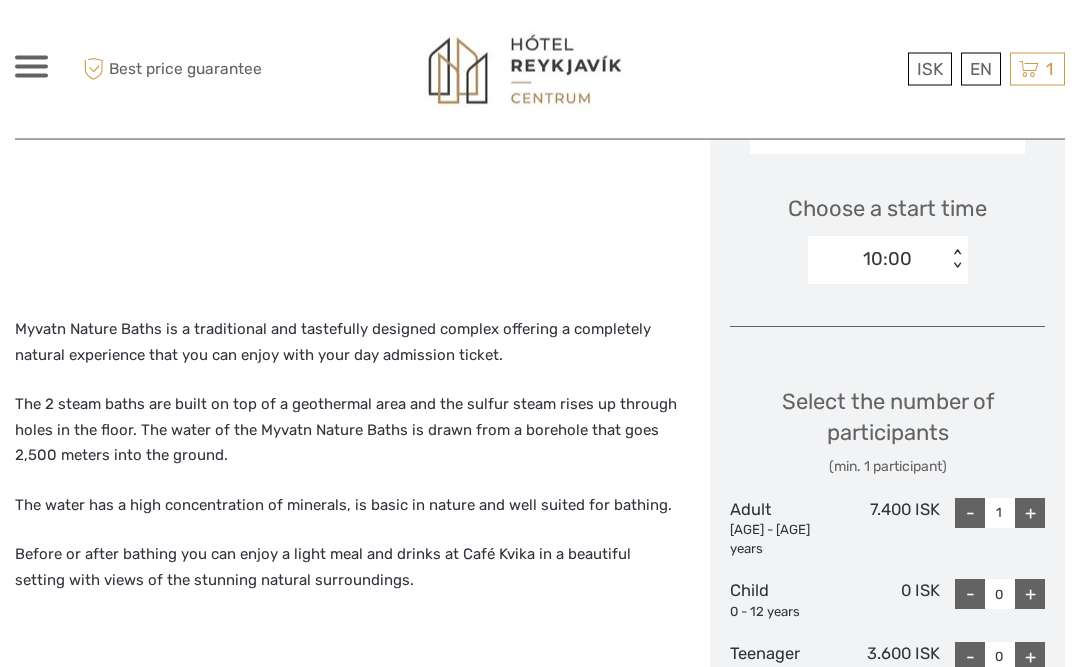 click on "+" at bounding box center [1030, 514] 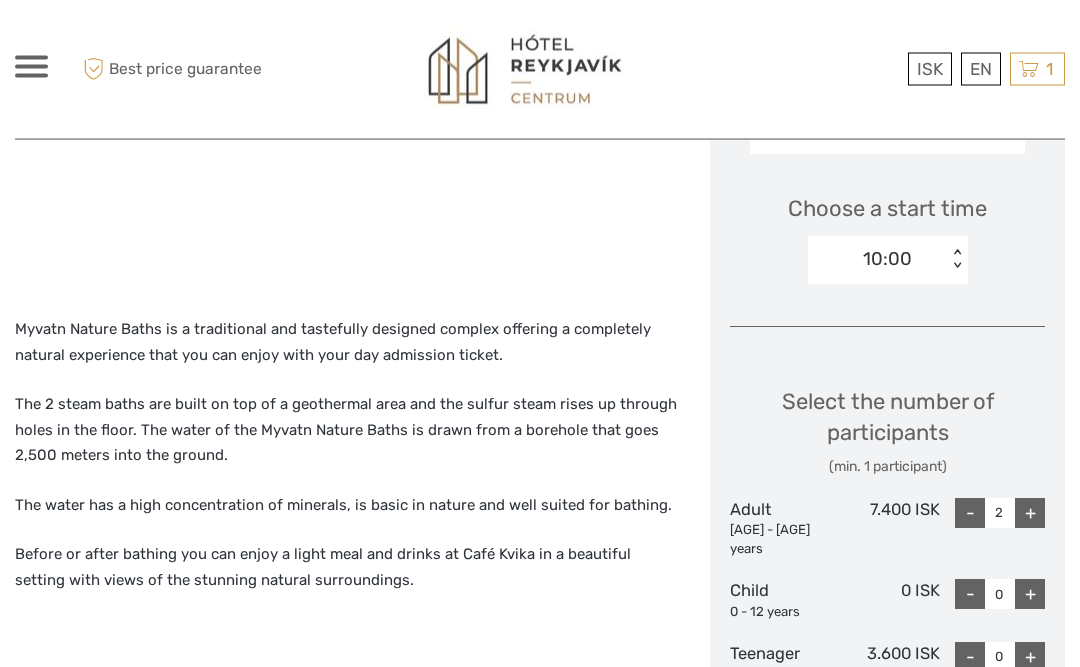 scroll, scrollTop: 635, scrollLeft: 0, axis: vertical 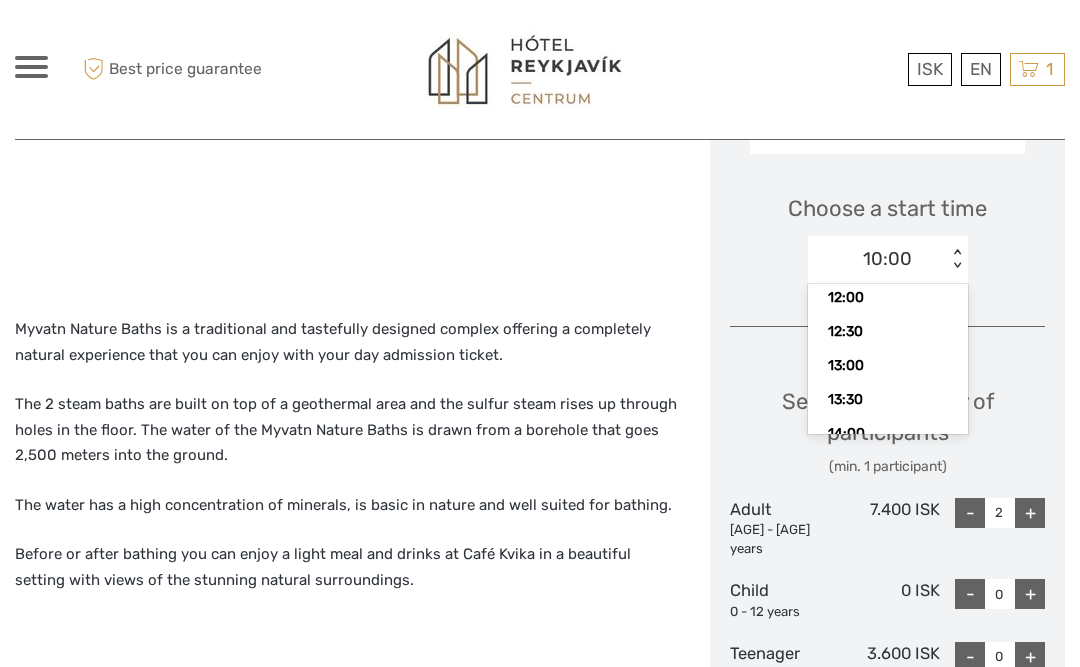click on "13:00" at bounding box center (888, 366) 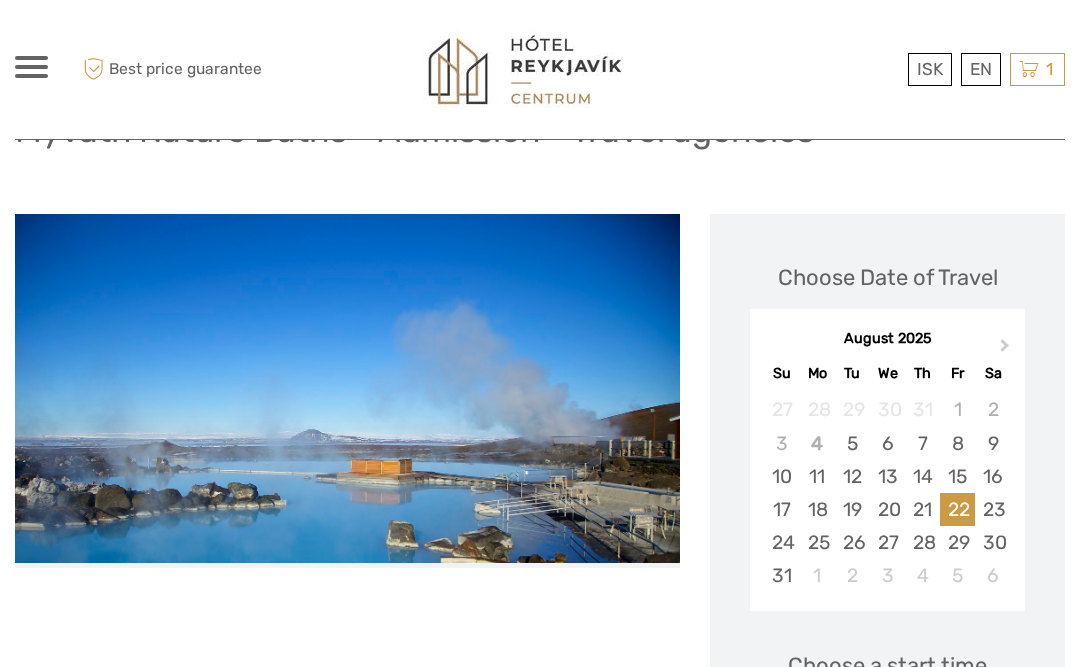 scroll, scrollTop: 158, scrollLeft: 0, axis: vertical 